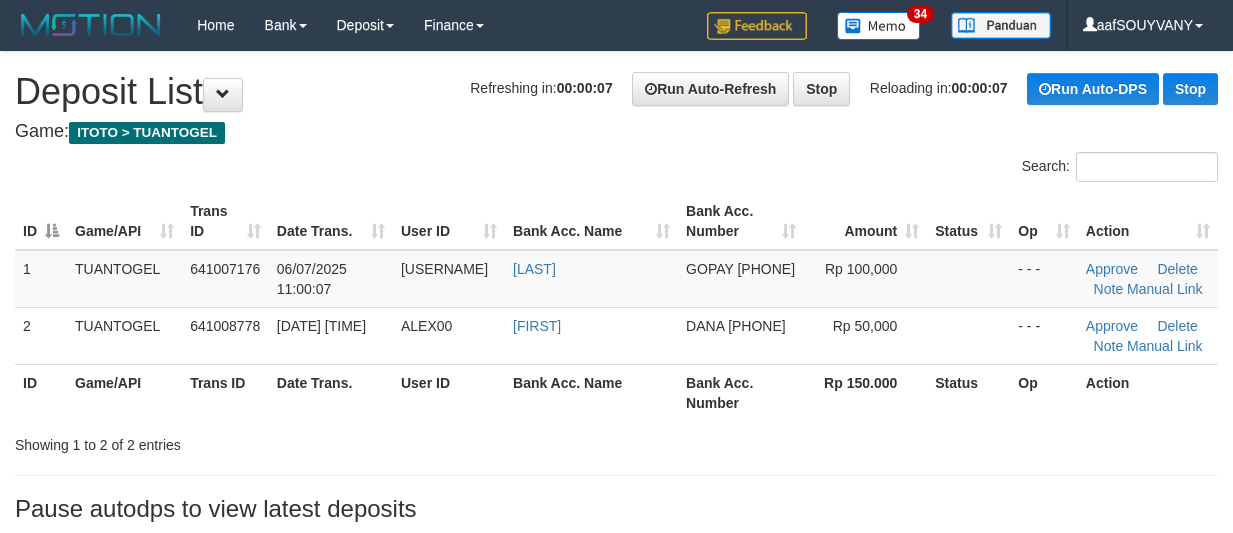 scroll, scrollTop: 0, scrollLeft: 0, axis: both 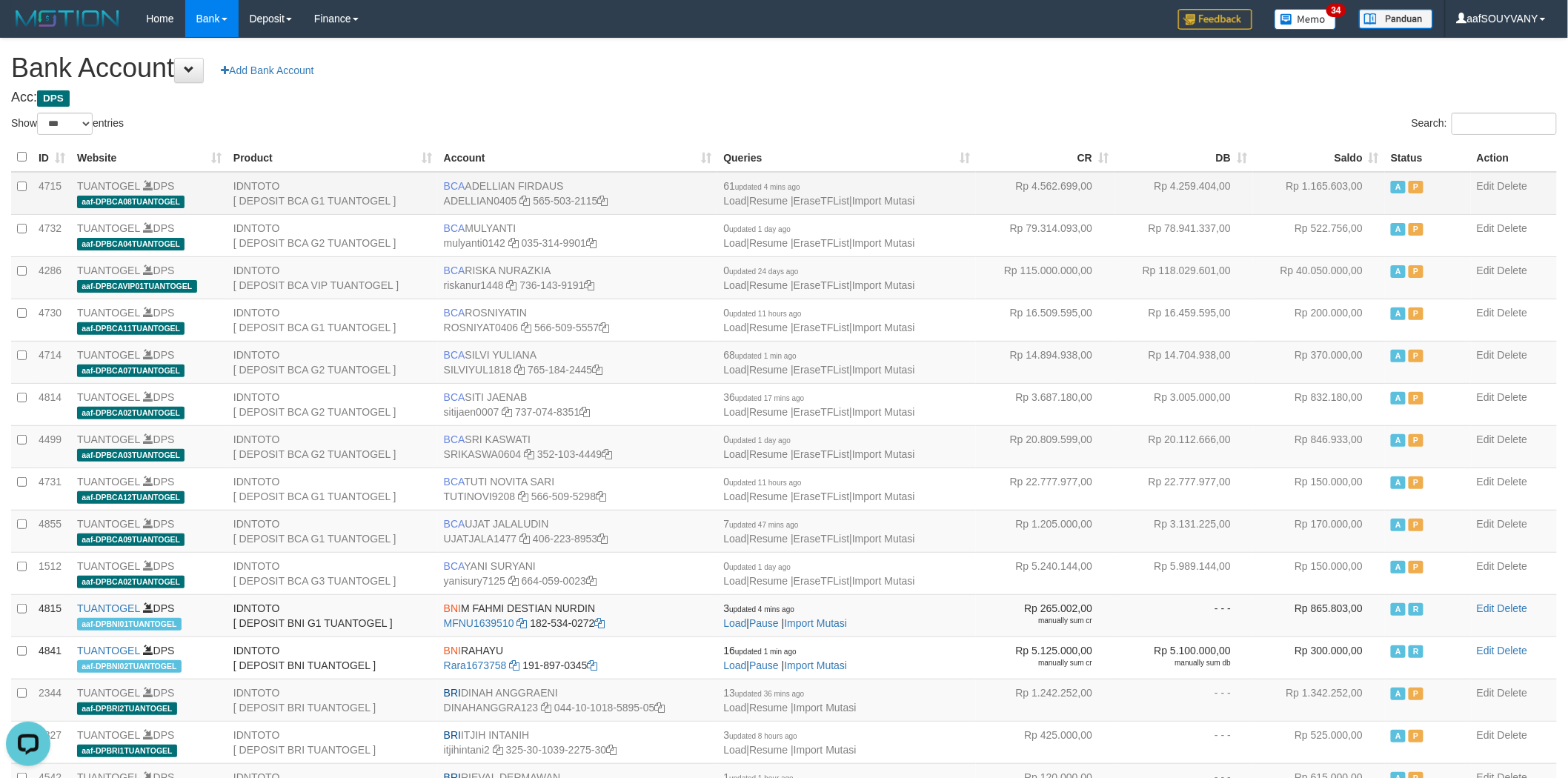 drag, startPoint x: 581, startPoint y: 182, endPoint x: 470, endPoint y: 182, distance: 111 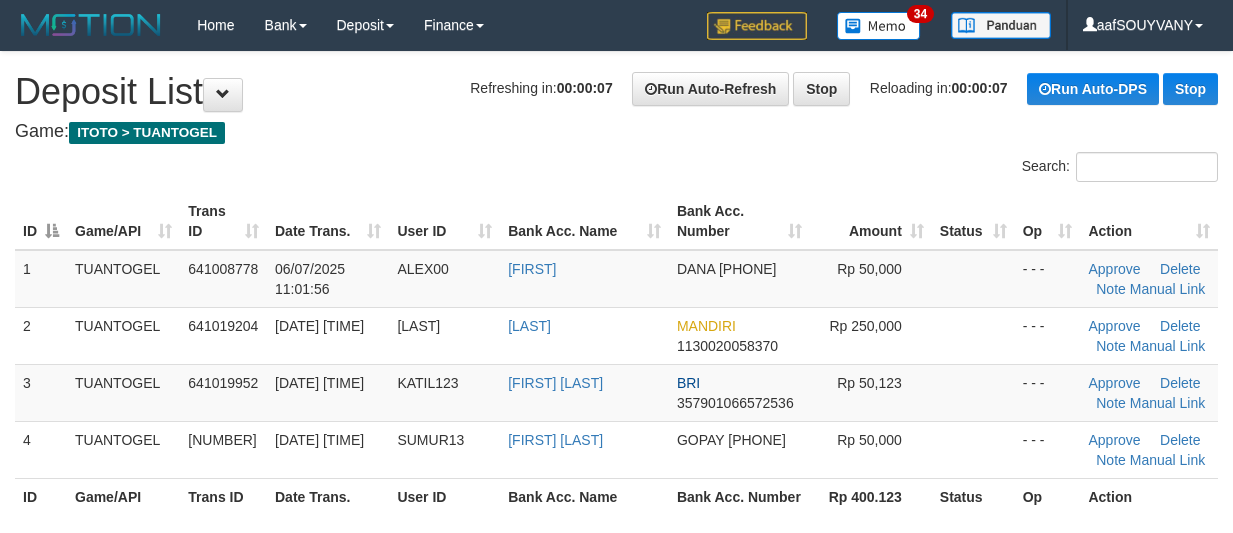 scroll, scrollTop: 0, scrollLeft: 0, axis: both 